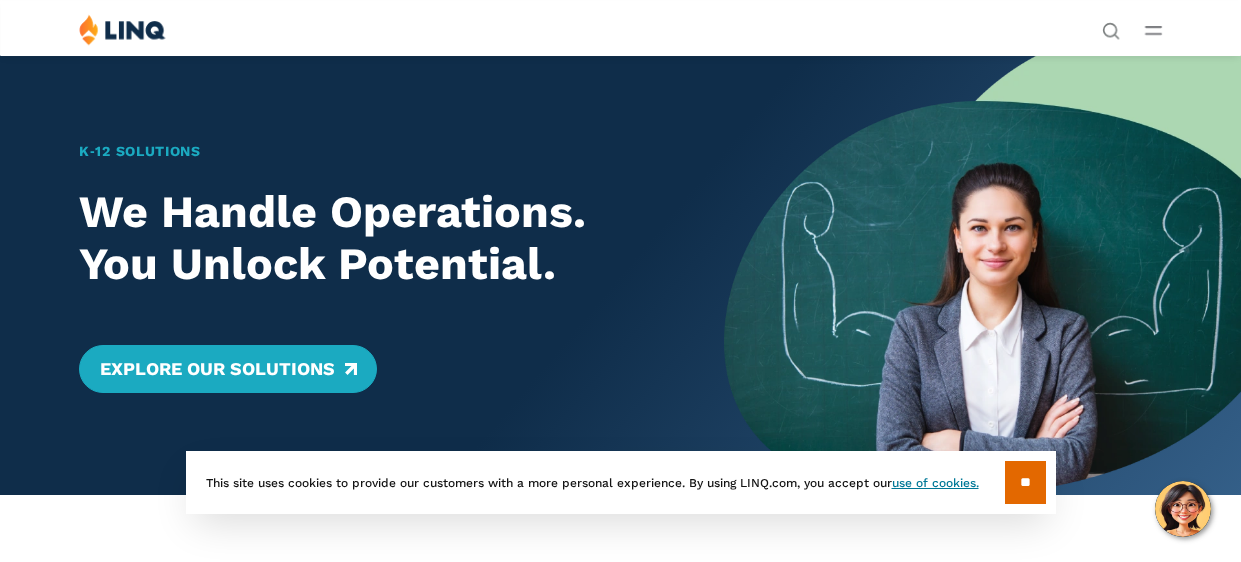 scroll, scrollTop: 0, scrollLeft: 0, axis: both 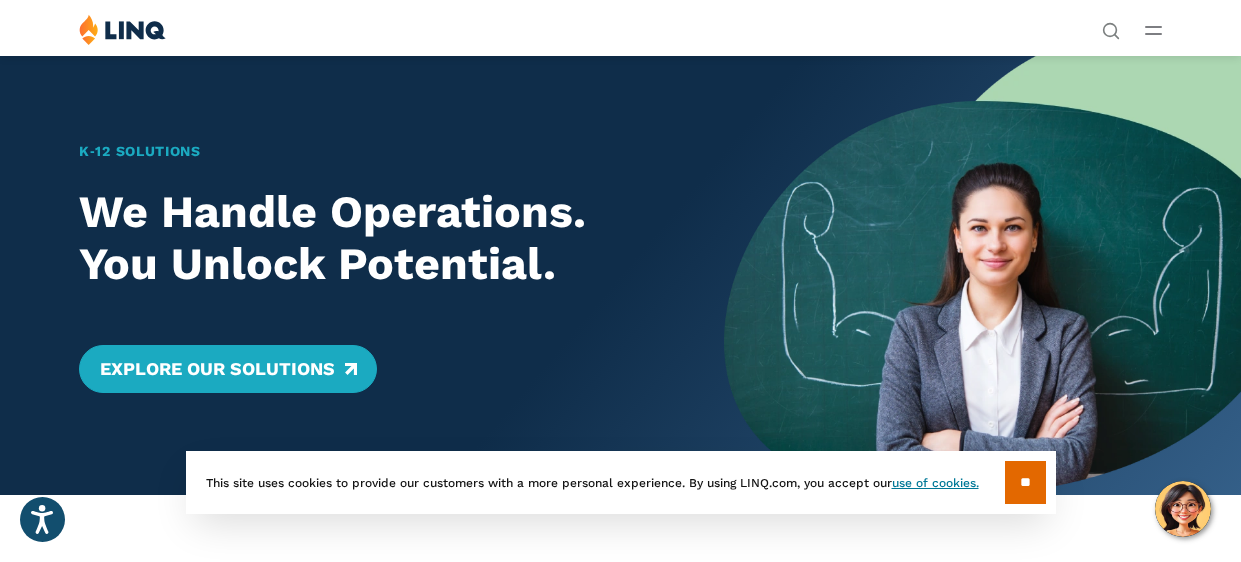click 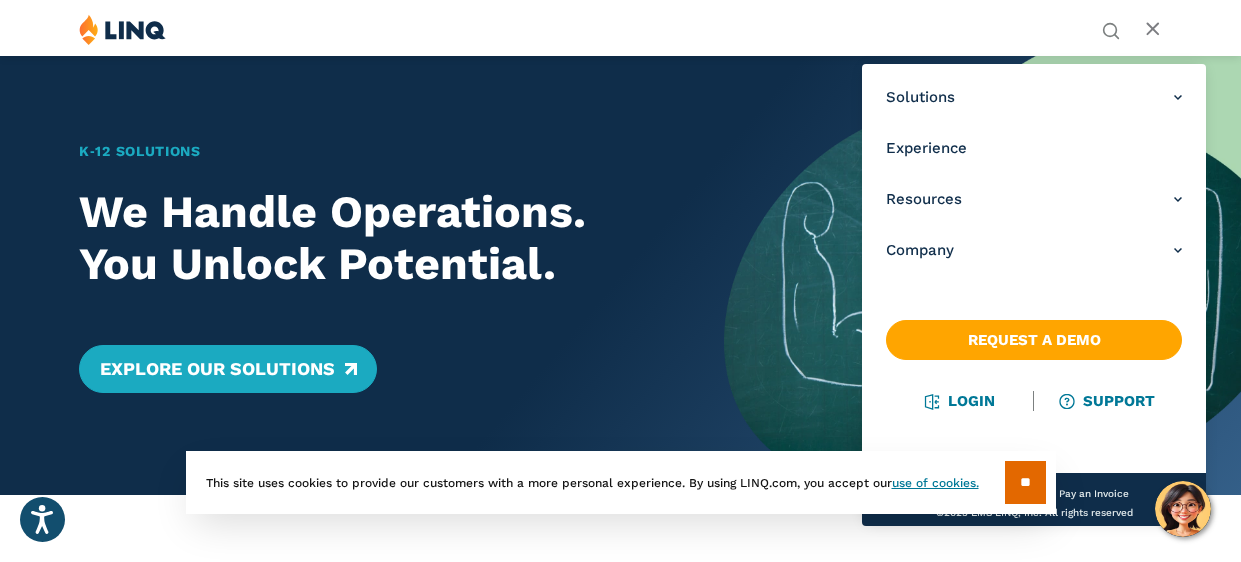 click on "K‑12 Solutions
We Handle Operations. You Unlock Potential.
Explore Our Solutions" at bounding box center (376, 267) 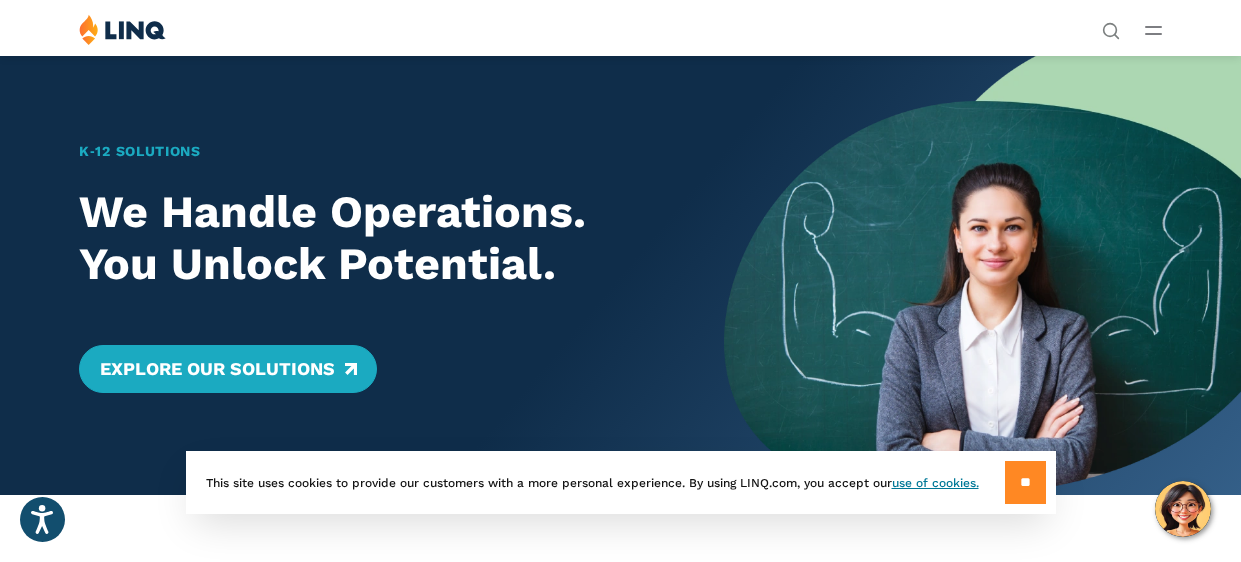click on "**" at bounding box center (1025, 482) 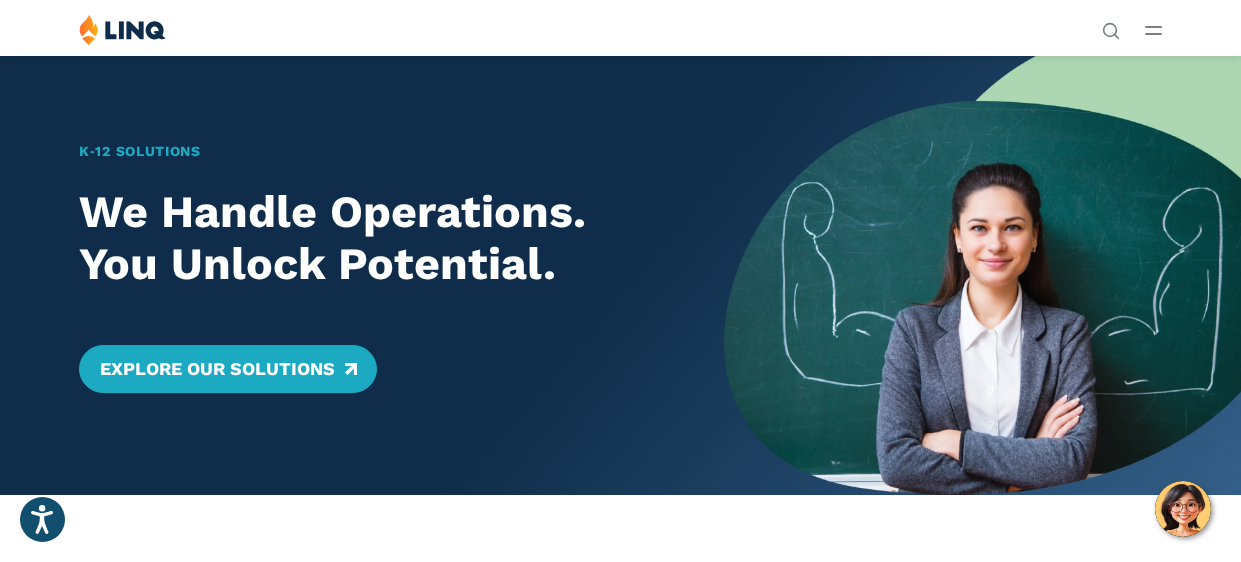 click 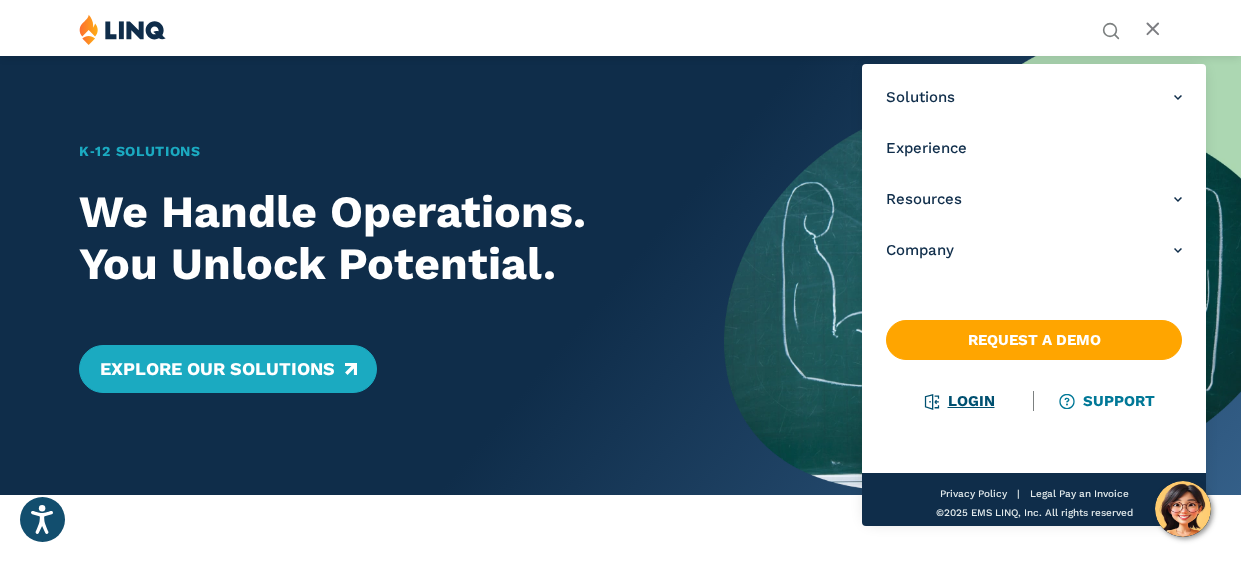 click on "Login" at bounding box center (960, 401) 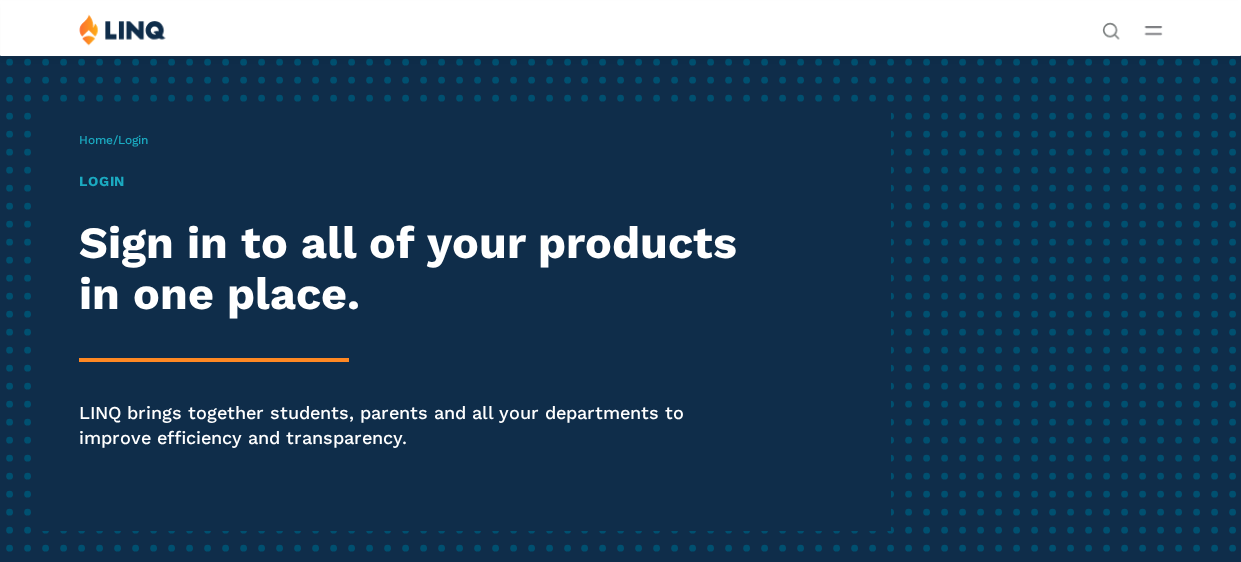 scroll, scrollTop: 0, scrollLeft: 0, axis: both 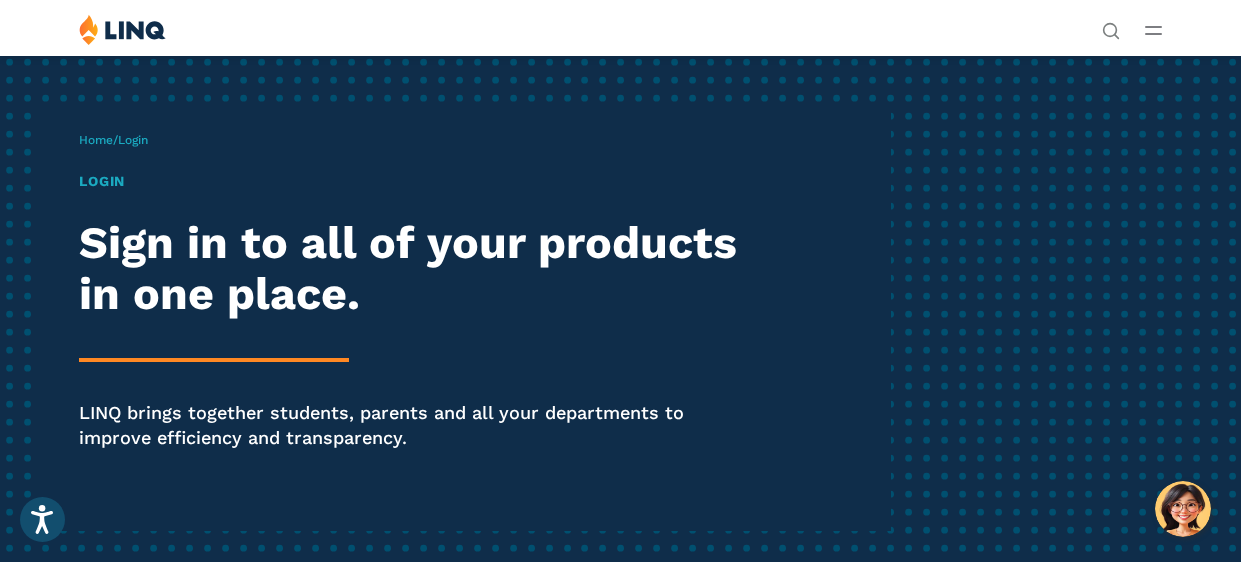 click on "Login" at bounding box center [420, 181] 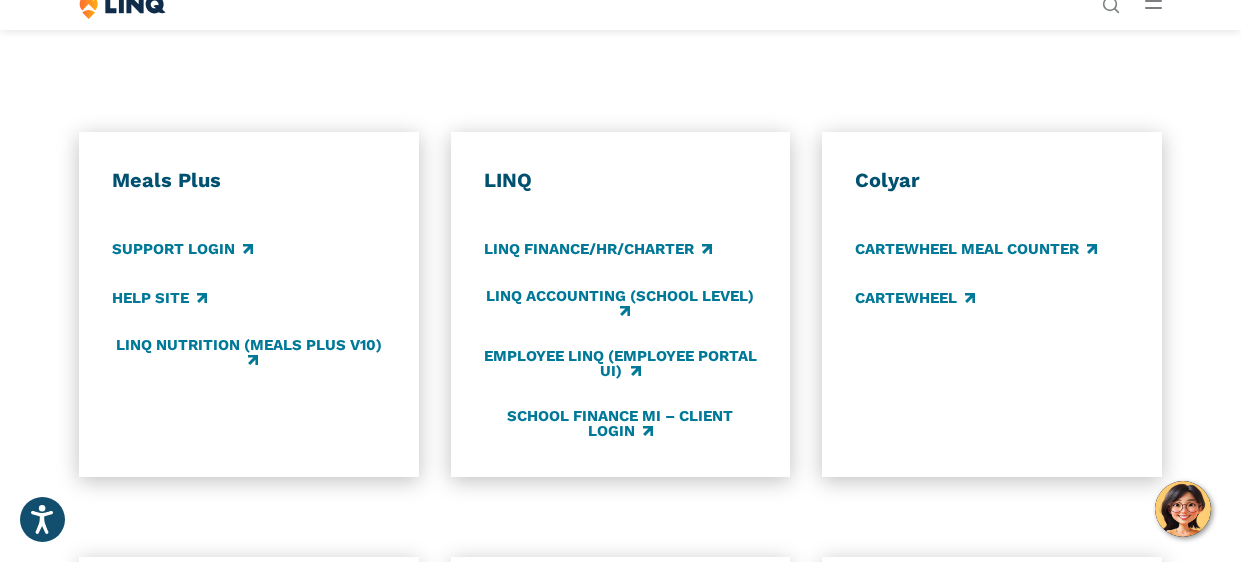 scroll, scrollTop: 895, scrollLeft: 0, axis: vertical 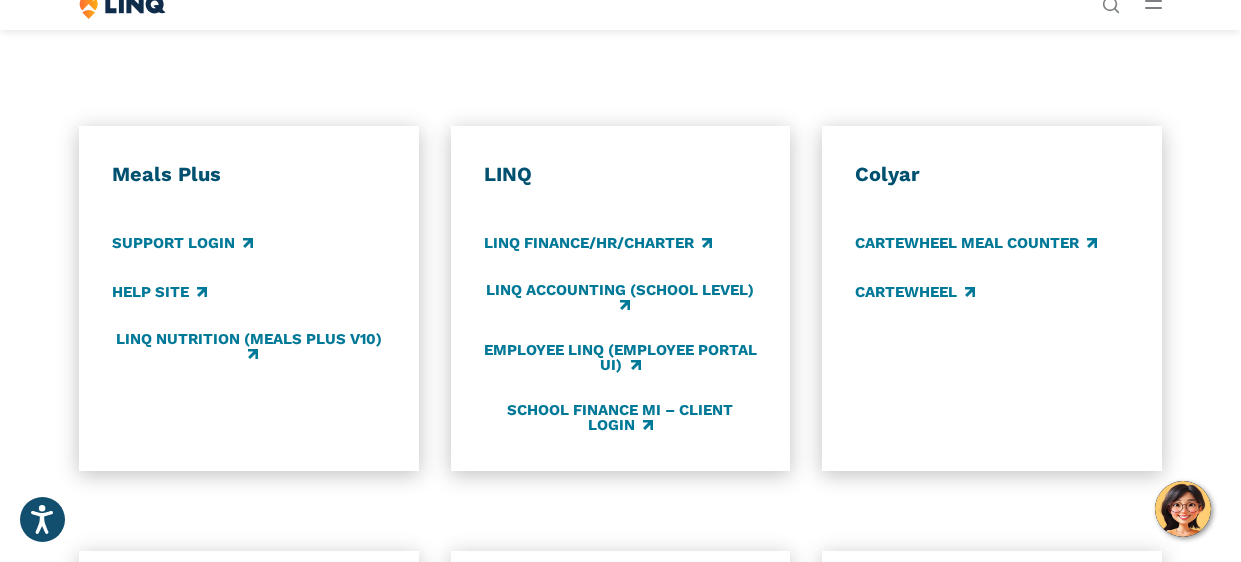 click on "LINQ
LINQ Finance/HR/Charter
LINQ Accounting (school level)
Employee LINQ (Employee Portal UI)
School Finance MI – Client Login" at bounding box center (621, 298) 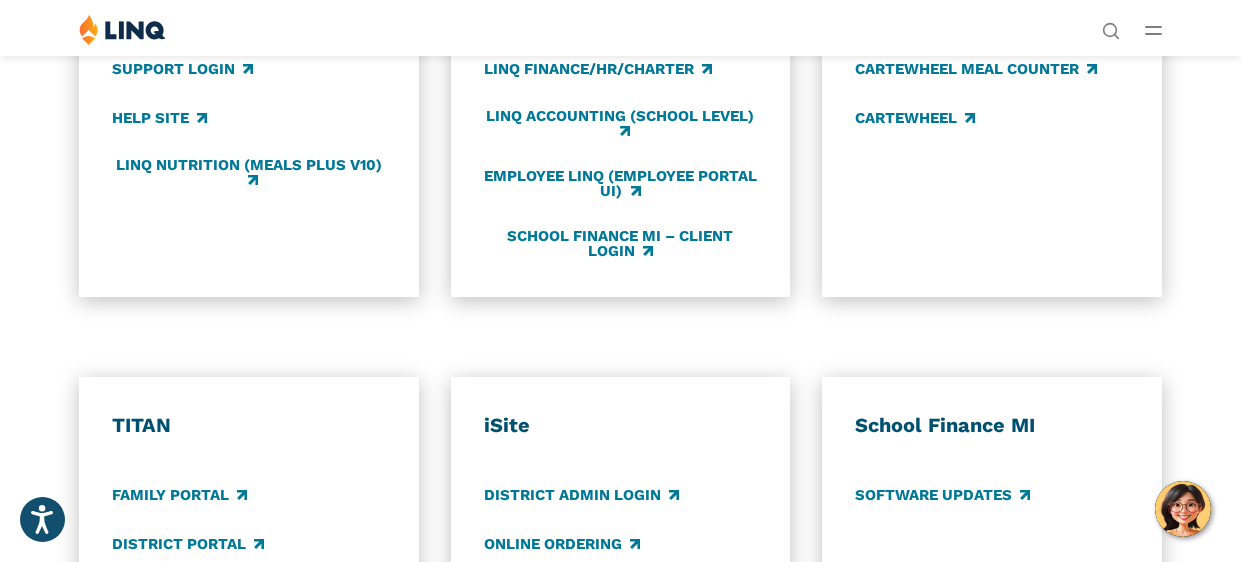 scroll, scrollTop: 1064, scrollLeft: 0, axis: vertical 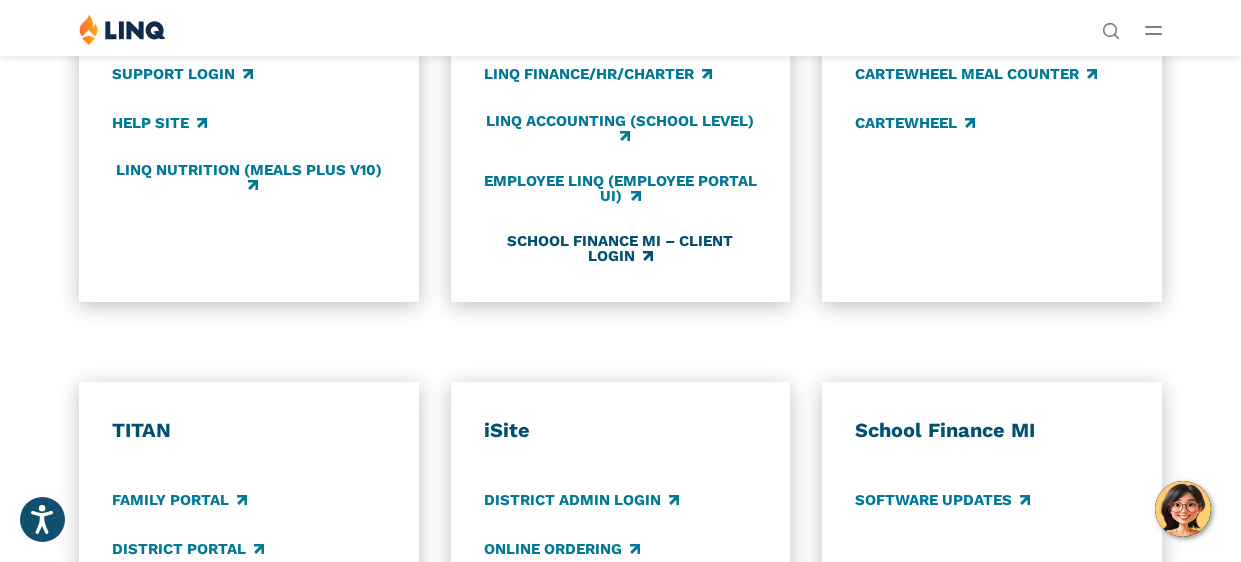 click on "School Finance MI – Client Login" at bounding box center (621, 249) 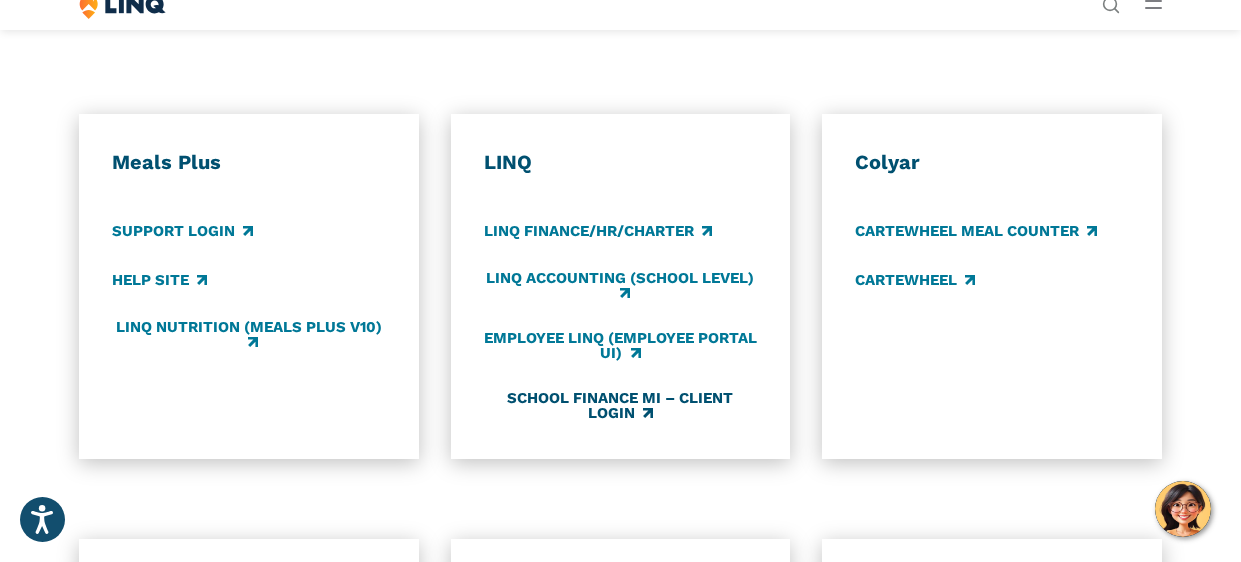 scroll, scrollTop: 917, scrollLeft: 0, axis: vertical 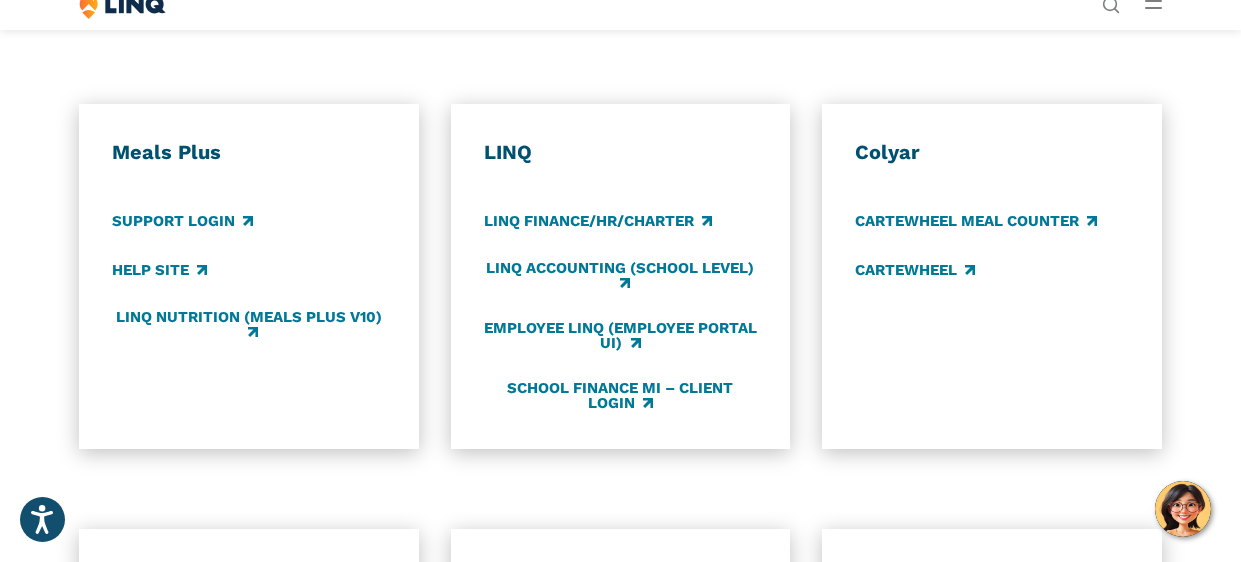 click on "Meals Plus
Support Login
Help Site
LINQ Nutrition (Meals Plus v10)" at bounding box center (249, 276) 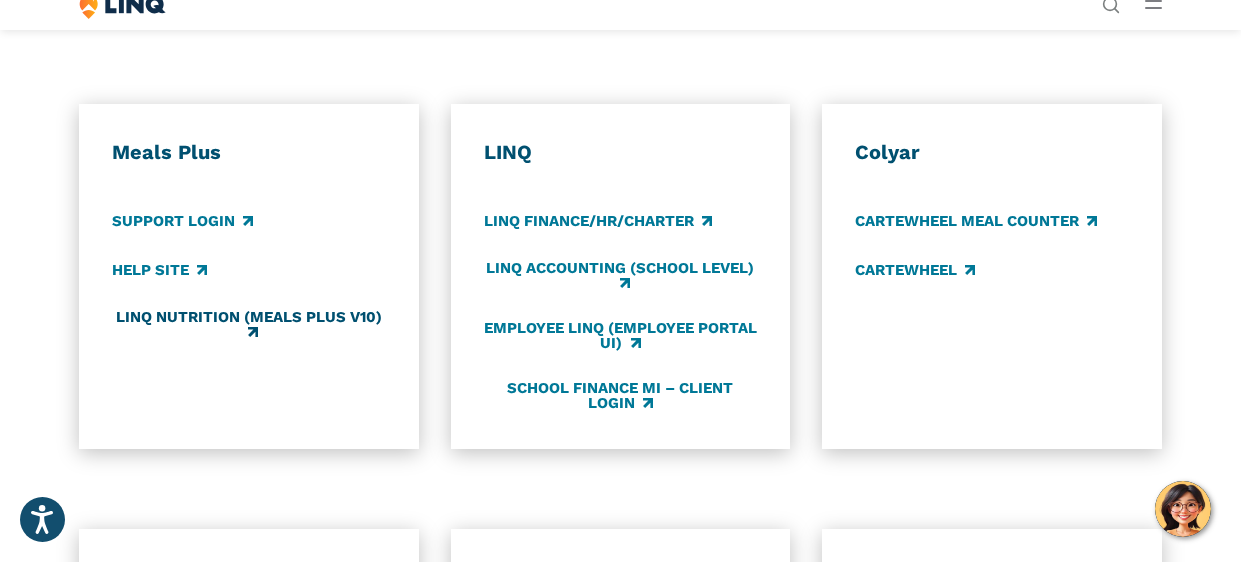 click on "LINQ Nutrition (Meals Plus v10)" at bounding box center (249, 325) 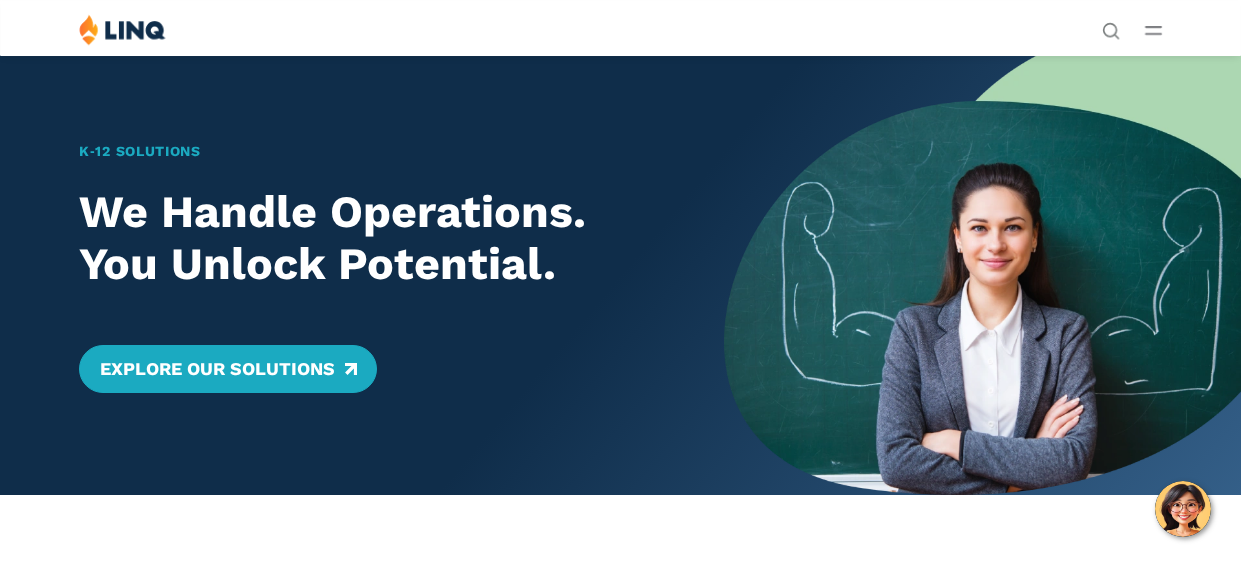 scroll, scrollTop: 0, scrollLeft: 0, axis: both 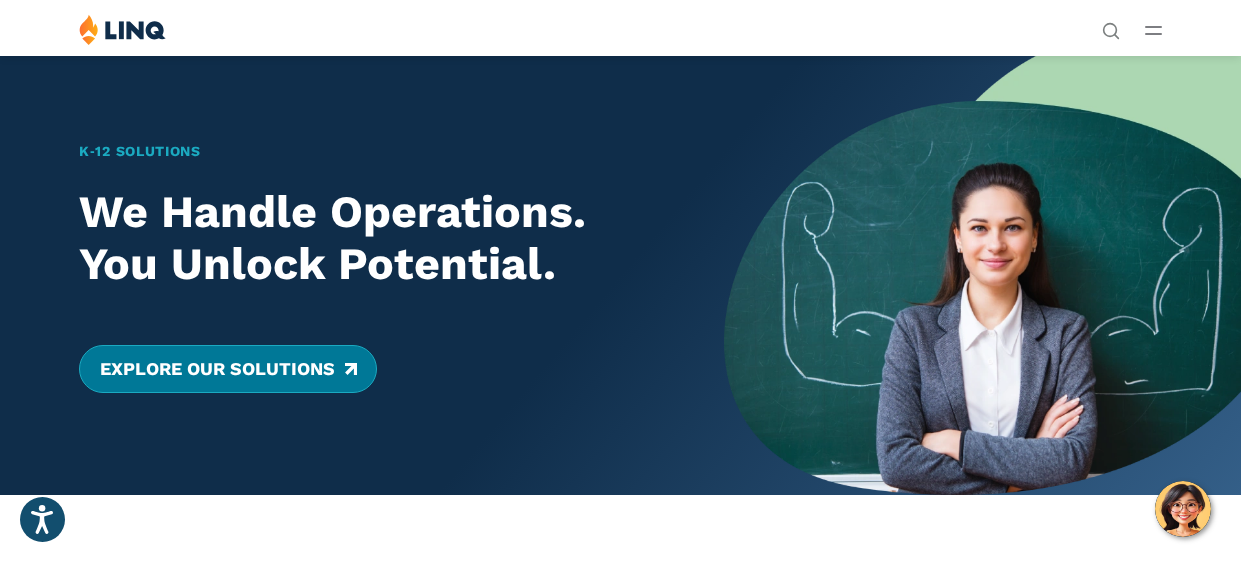 click on "Explore Our Solutions" at bounding box center [227, 369] 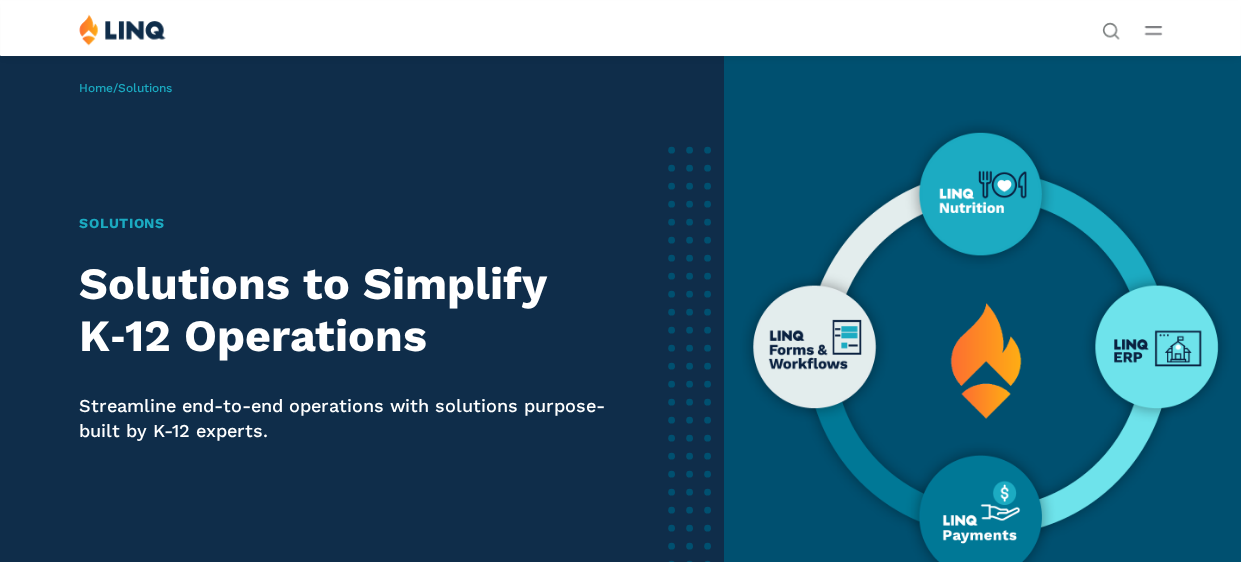 scroll, scrollTop: 0, scrollLeft: 0, axis: both 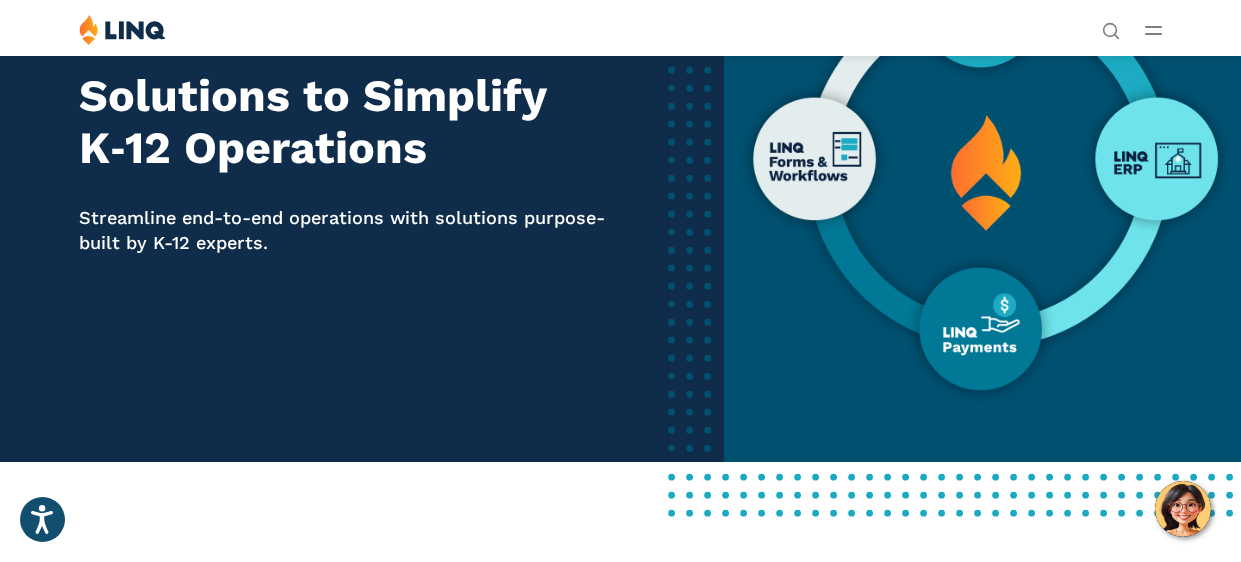 click 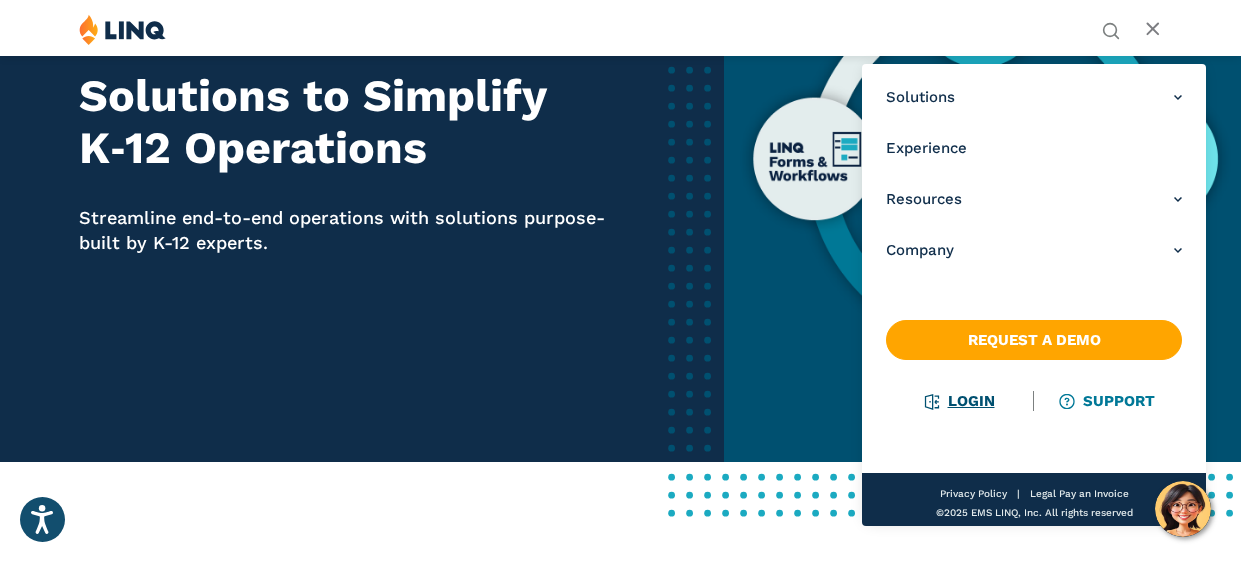 click on "Login" at bounding box center (960, 401) 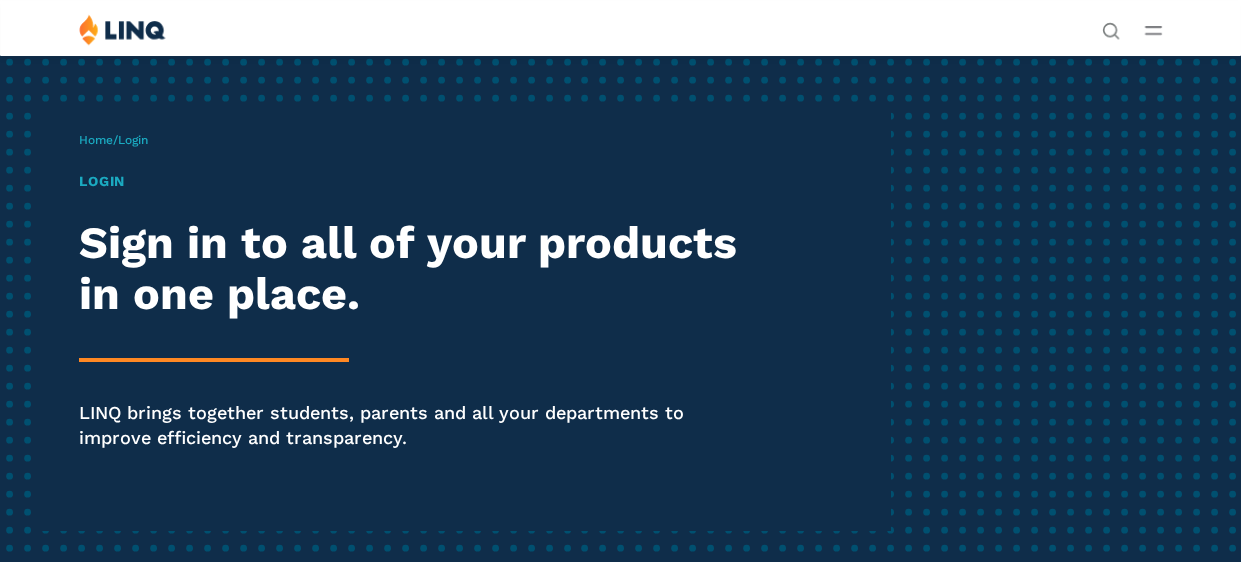 scroll, scrollTop: 0, scrollLeft: 0, axis: both 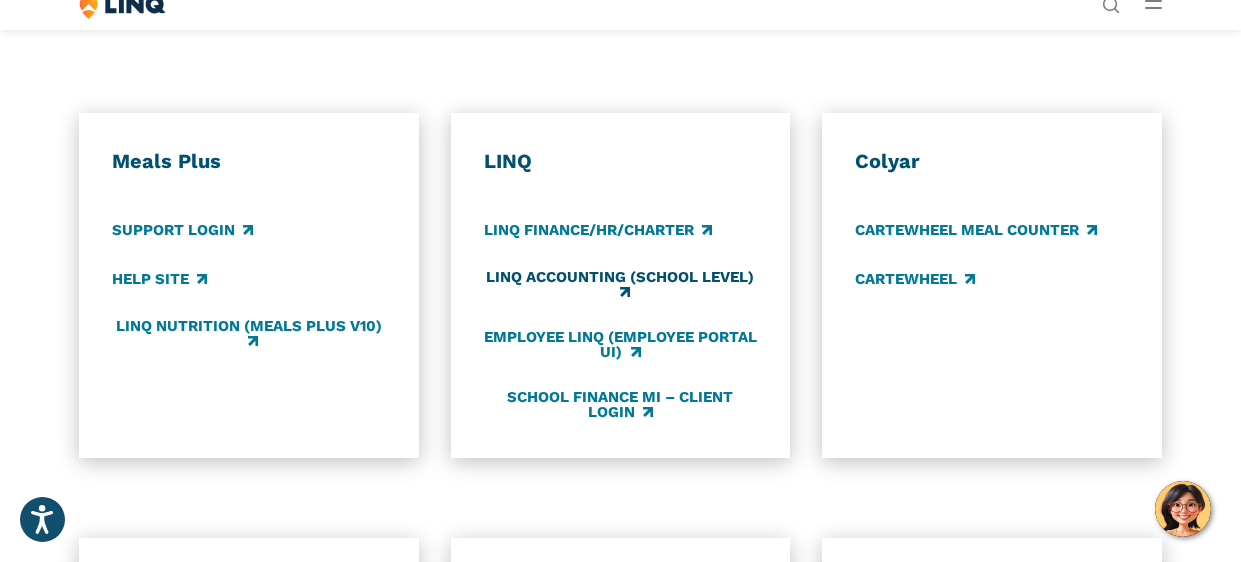 click on "LINQ Accounting (school level)" at bounding box center (621, 284) 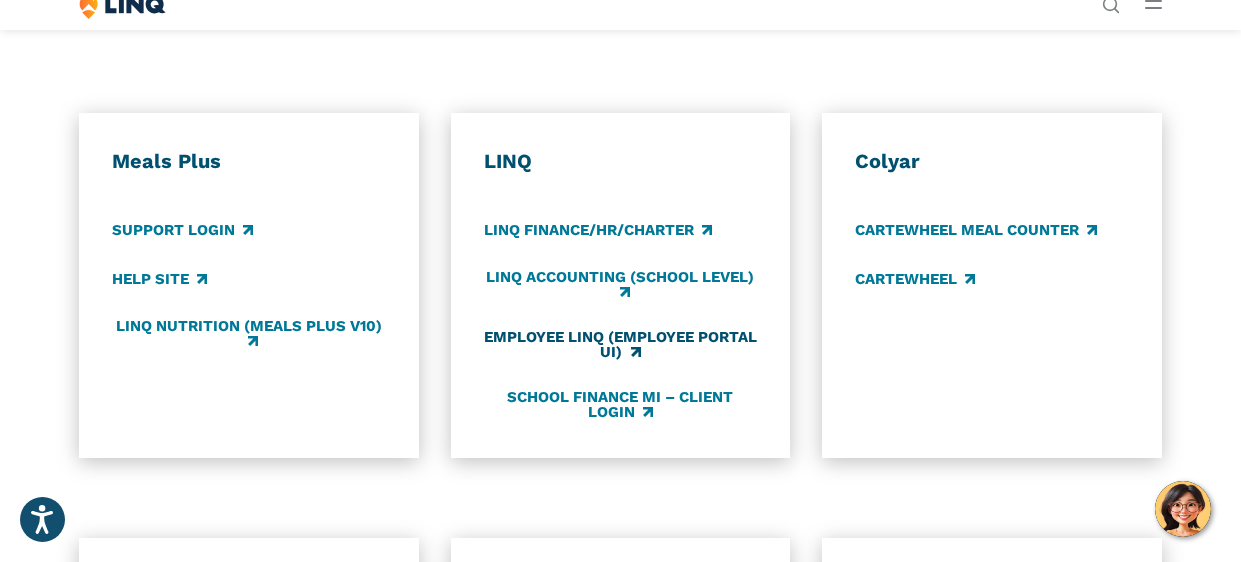 click on "Employee LINQ (Employee Portal UI)" at bounding box center [621, 345] 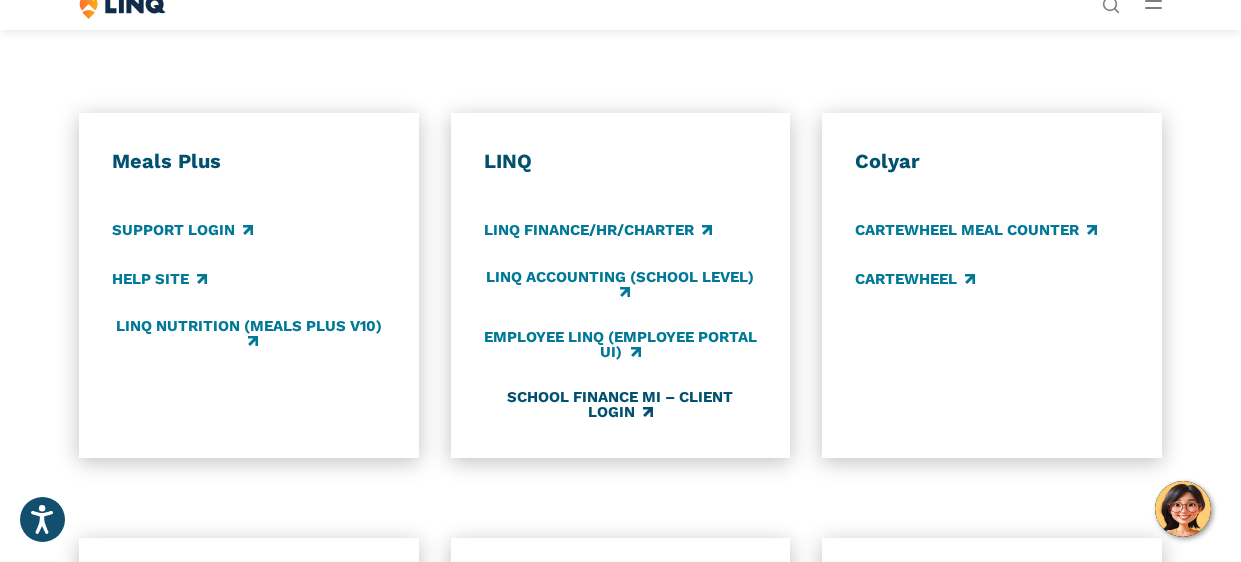 click on "School Finance MI – Client Login" at bounding box center (621, 405) 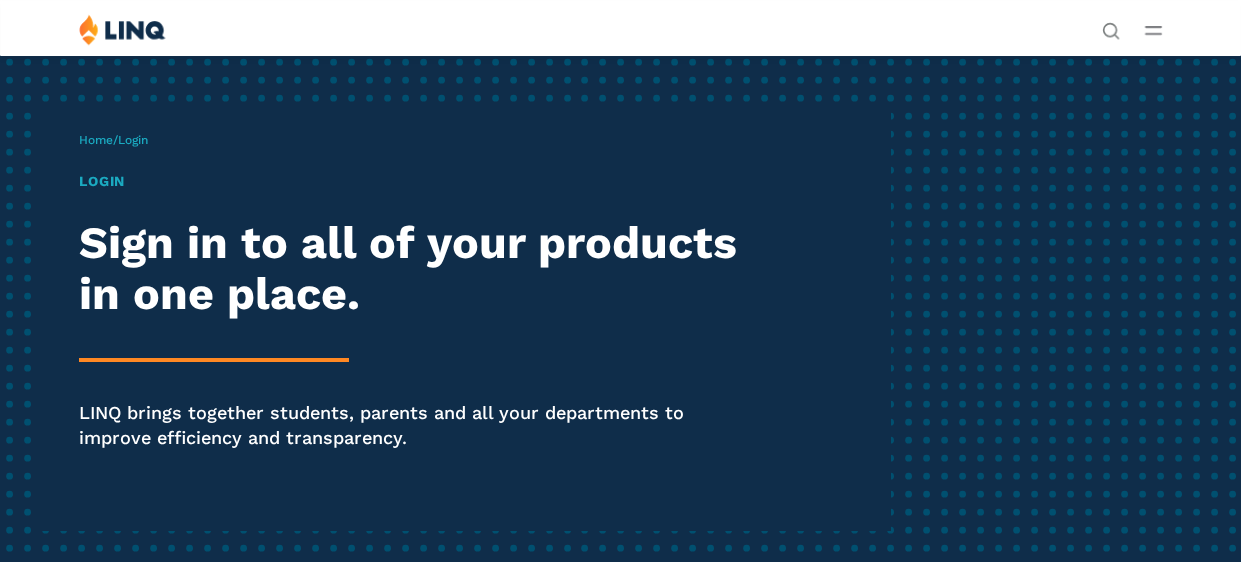 scroll, scrollTop: 0, scrollLeft: 0, axis: both 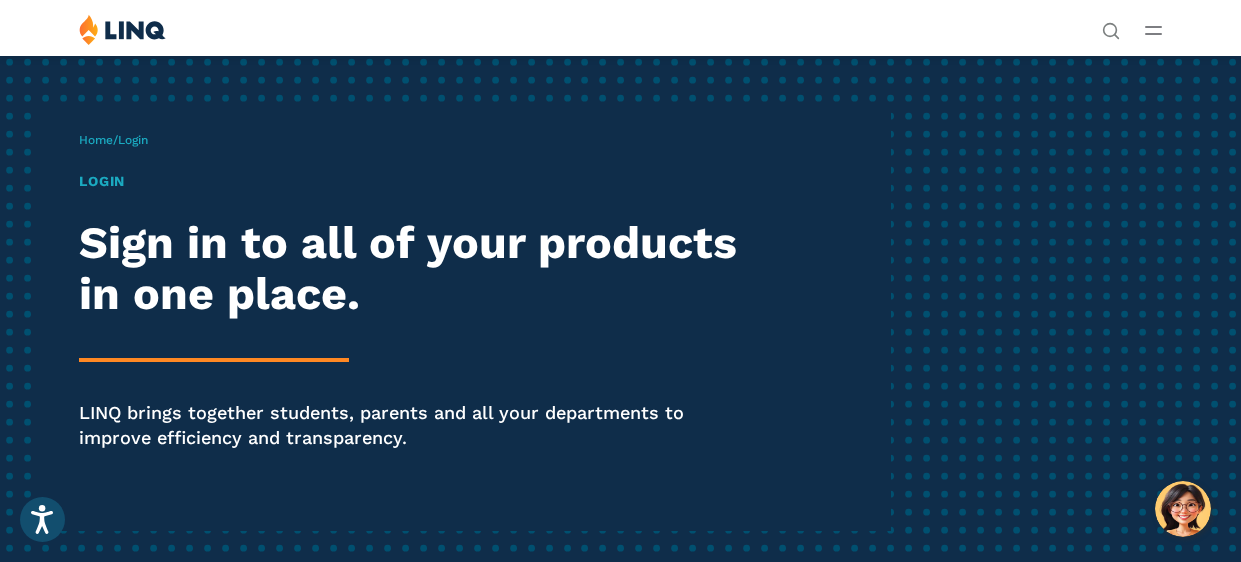 click at bounding box center (122, 29) 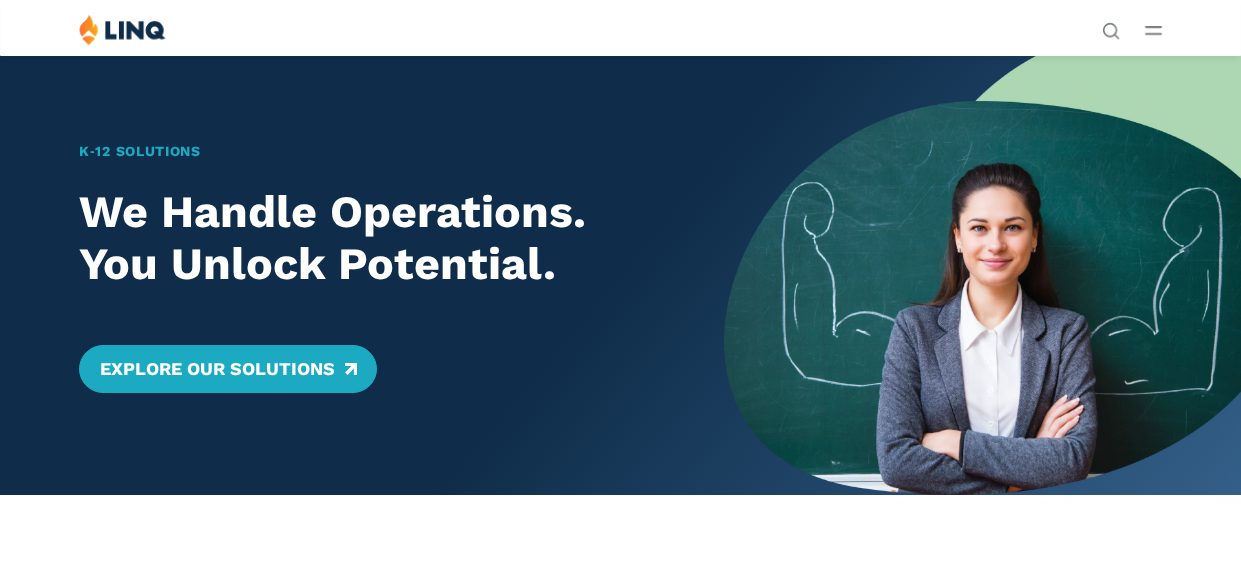 scroll, scrollTop: 0, scrollLeft: 0, axis: both 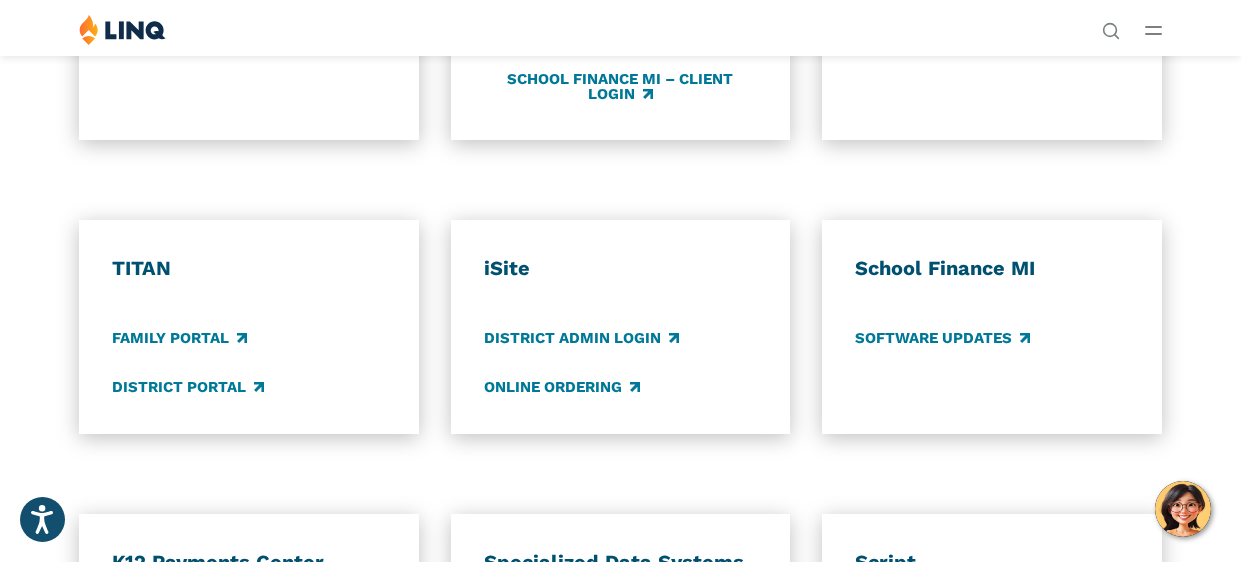 click at bounding box center [122, 29] 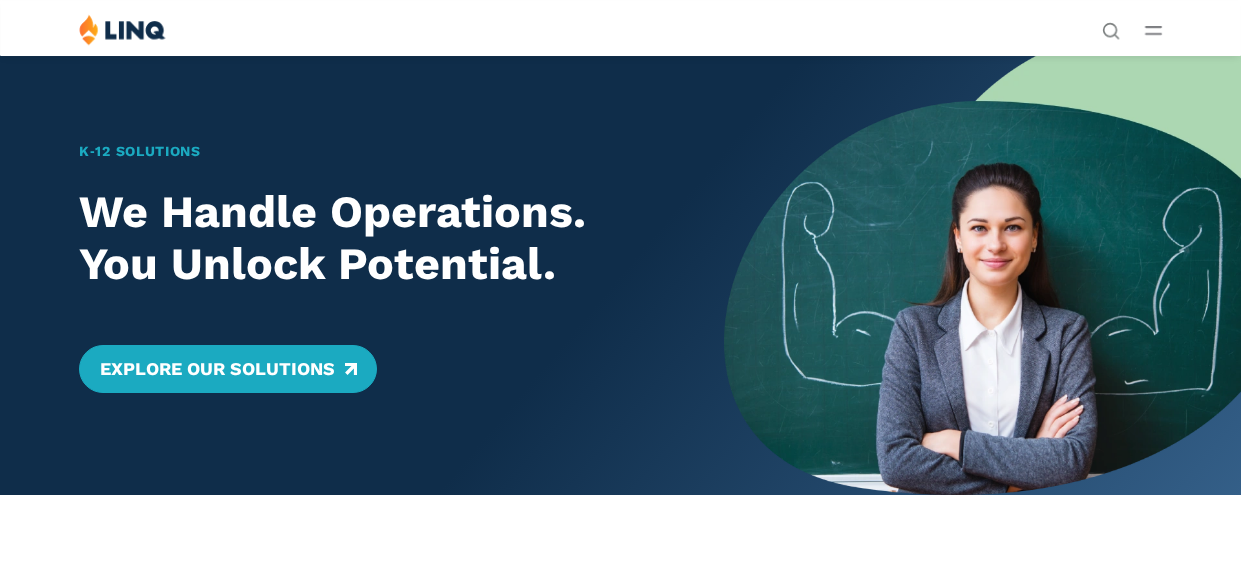 scroll, scrollTop: 0, scrollLeft: 0, axis: both 